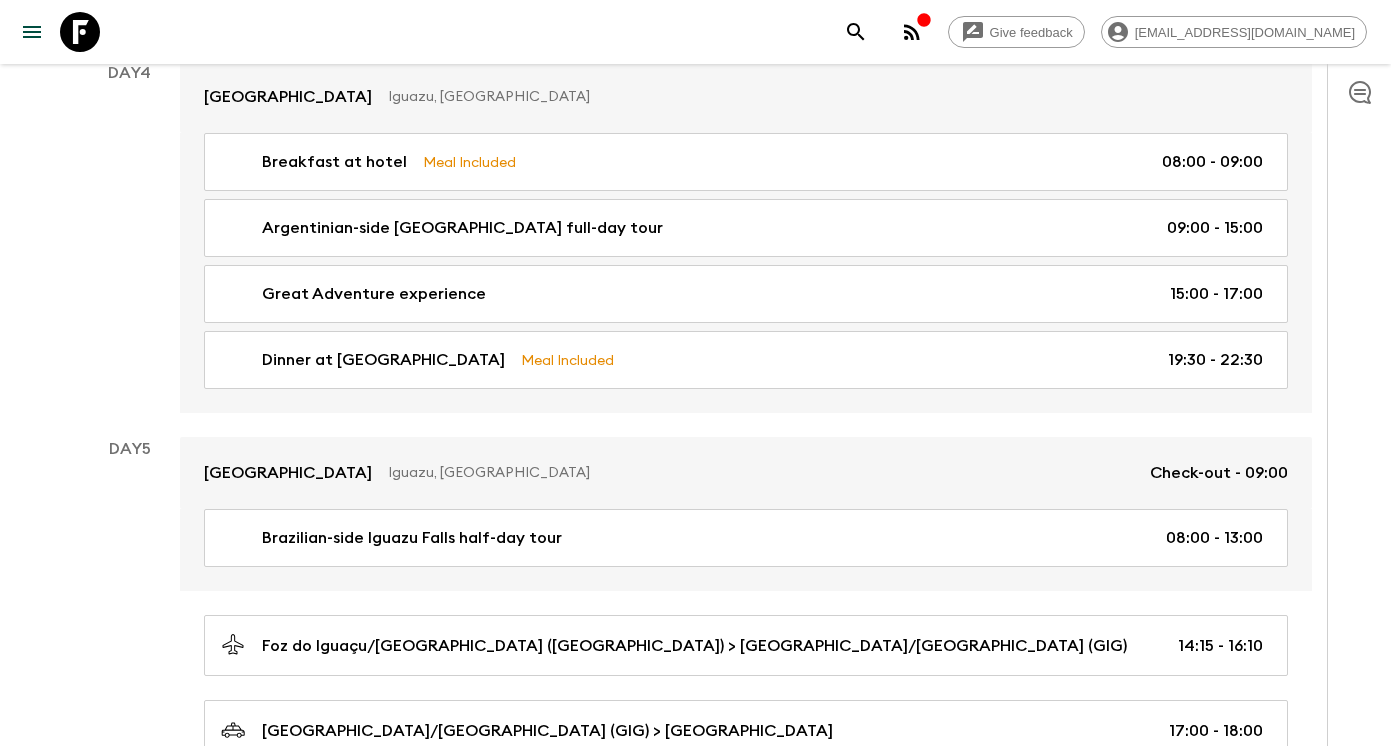 scroll, scrollTop: 2007, scrollLeft: 0, axis: vertical 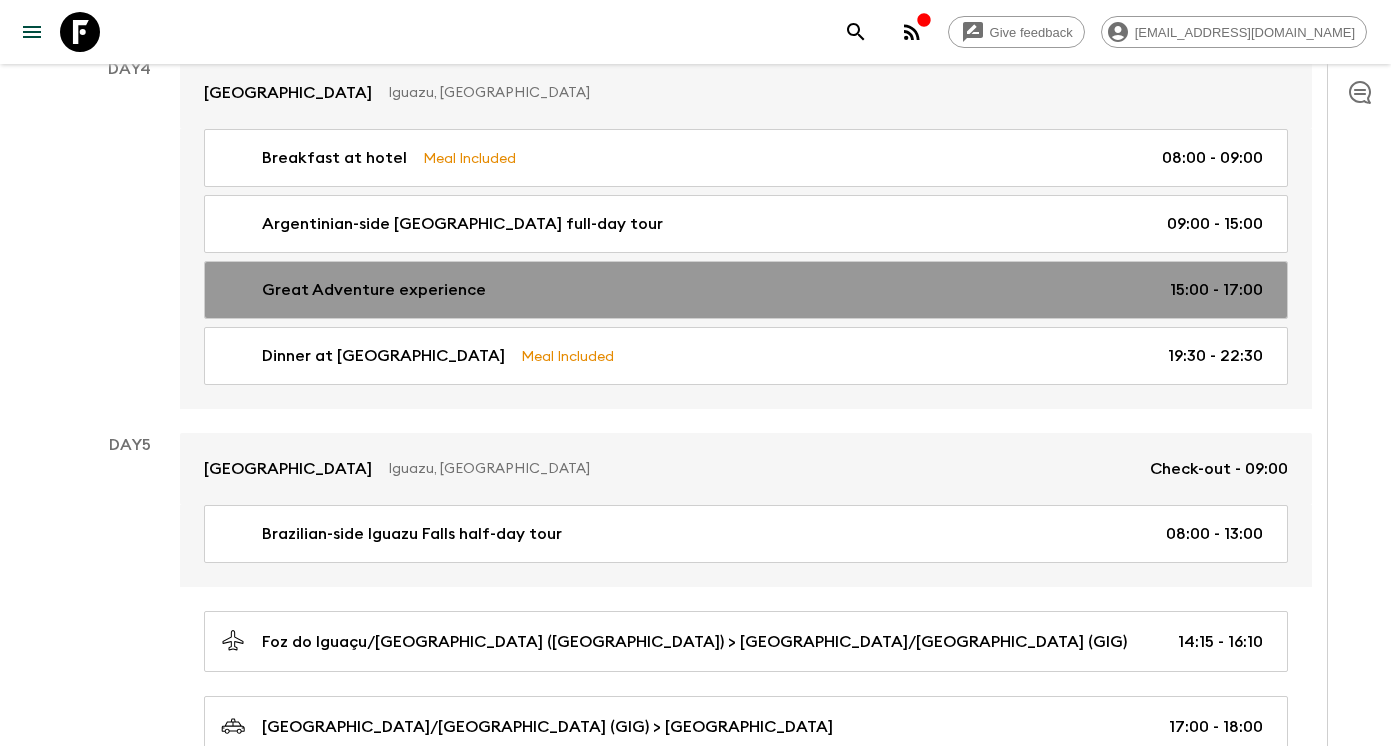 click on "Great Adventure experience 15:00 - 17:00" at bounding box center [742, 290] 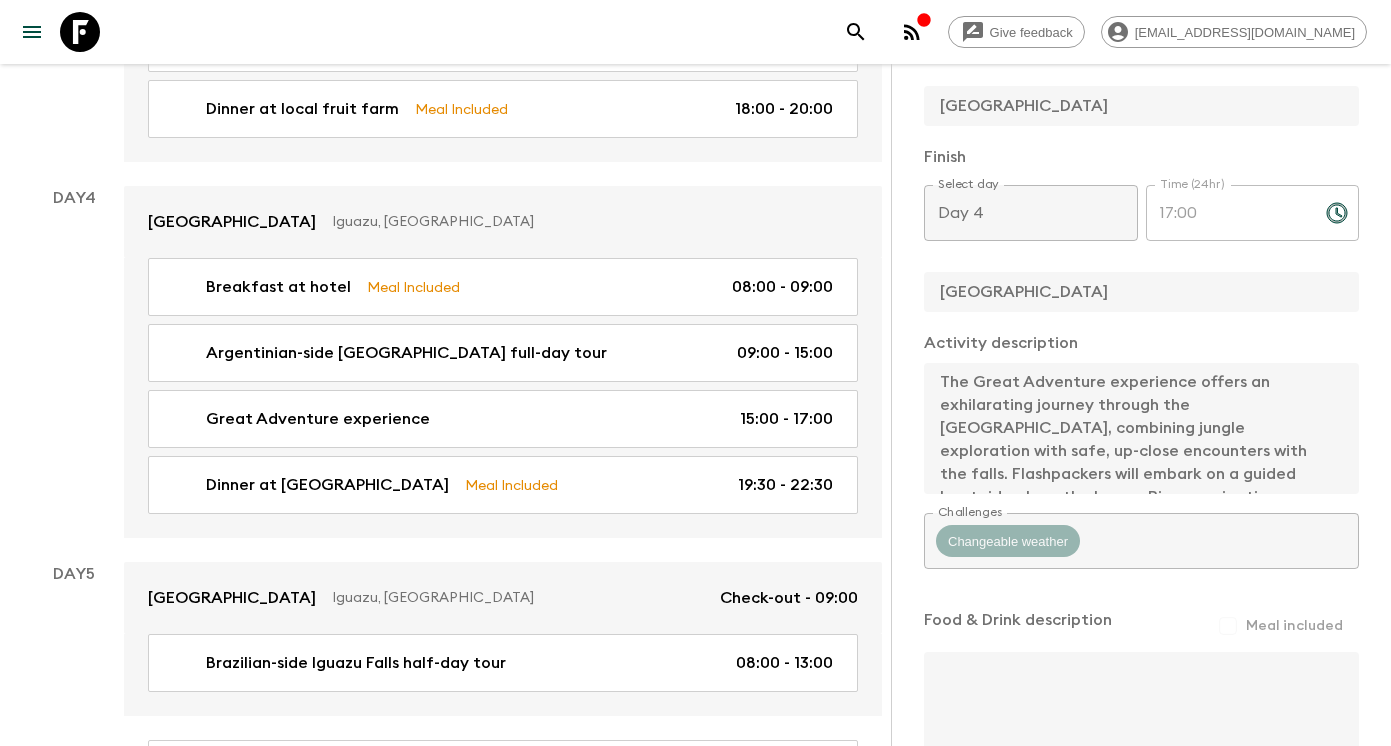 scroll, scrollTop: 705, scrollLeft: 0, axis: vertical 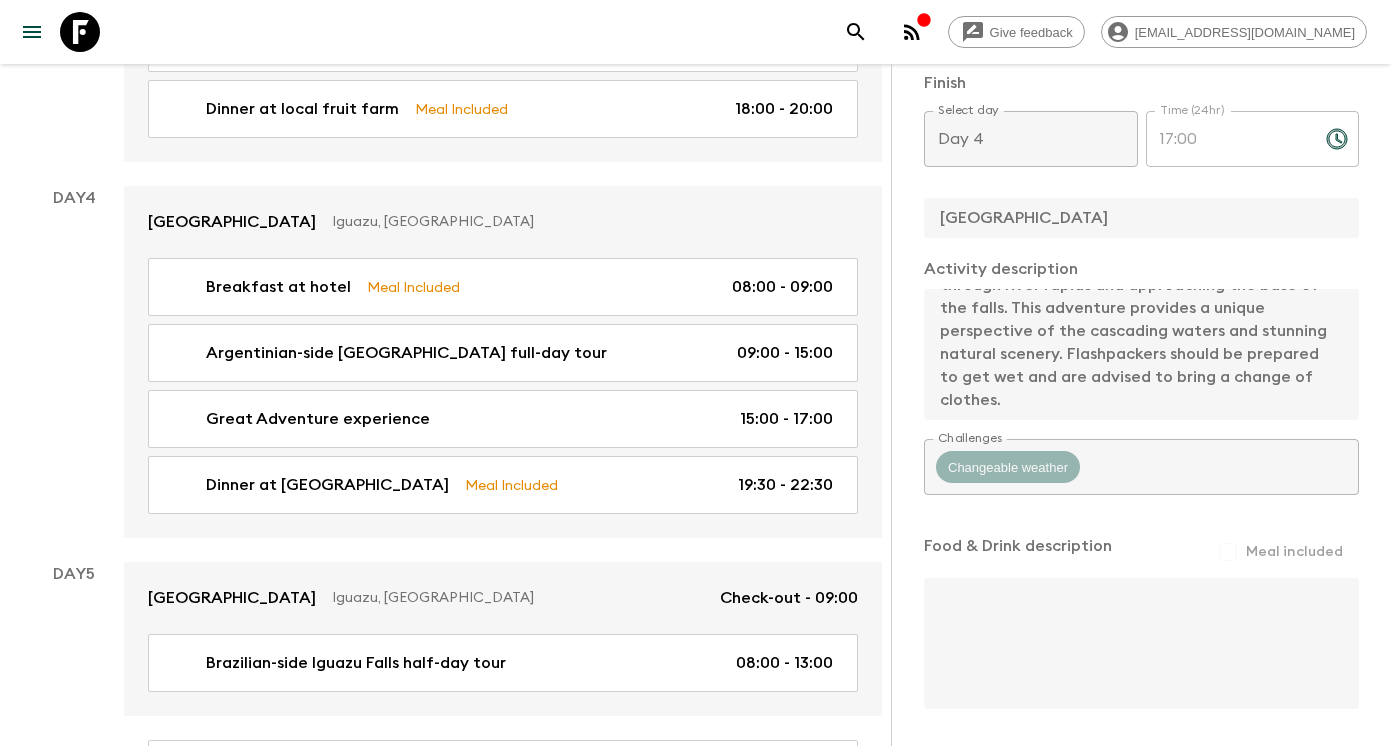 click on "Jungle Fly experience 15:30 - 18:00 Dinner at local fruit farm Meal Included 18:00 - 20:00" at bounding box center [503, 88] 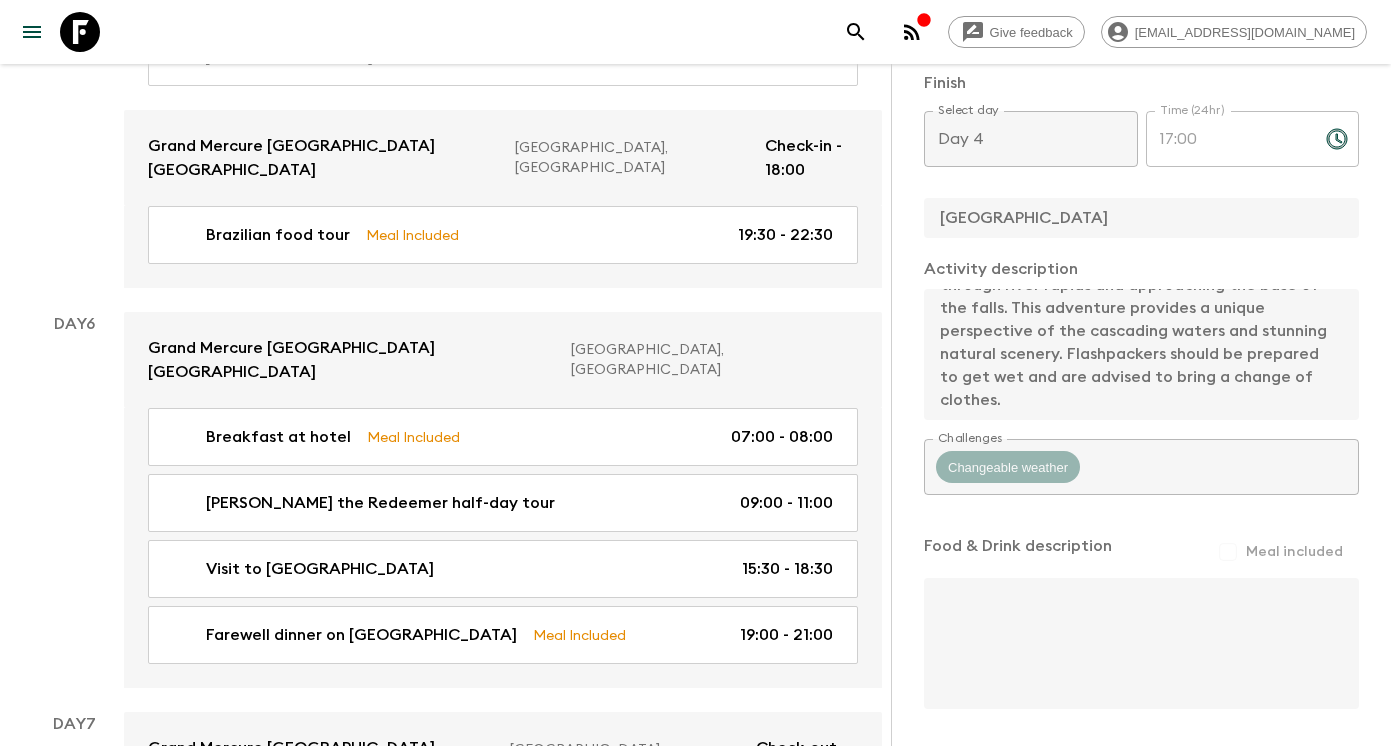 scroll, scrollTop: 2860, scrollLeft: 0, axis: vertical 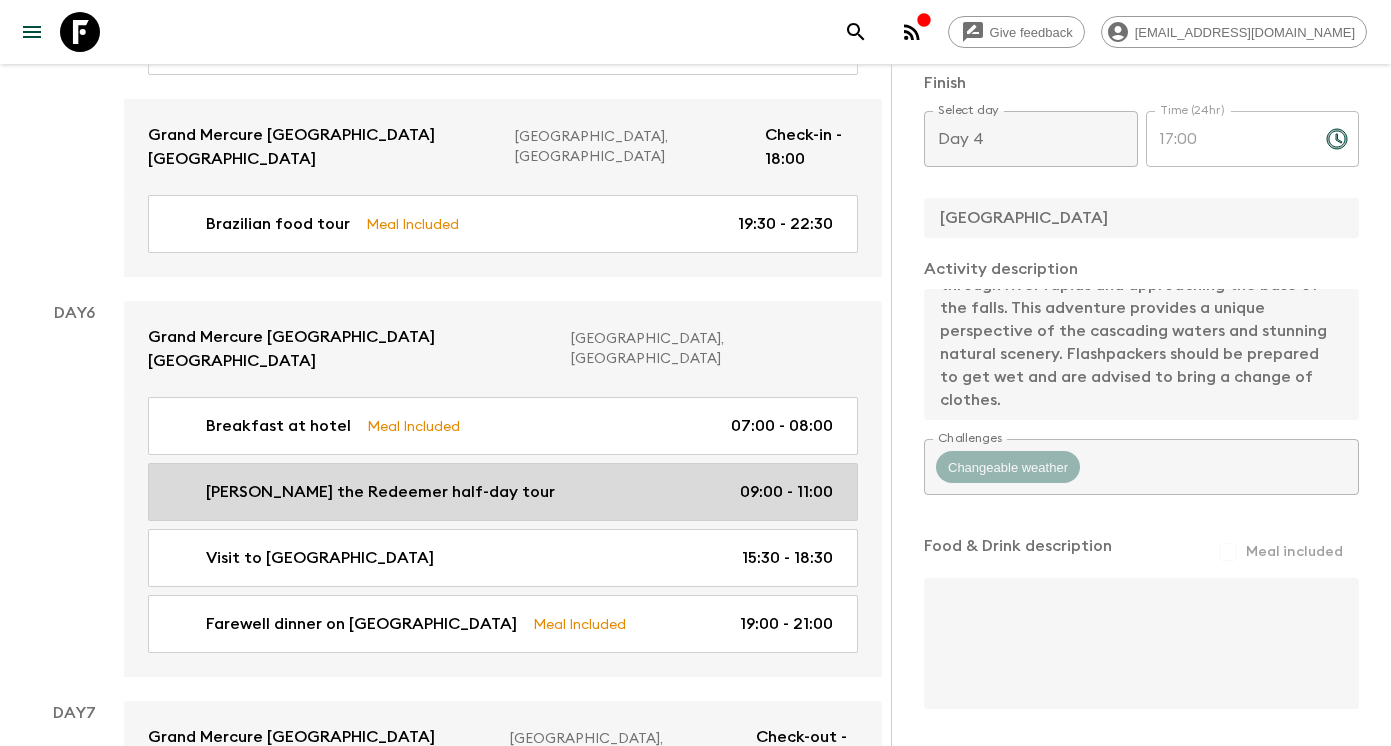 click on "[PERSON_NAME] the Redeemer half-day tour 09:00 - 11:00" at bounding box center (499, 492) 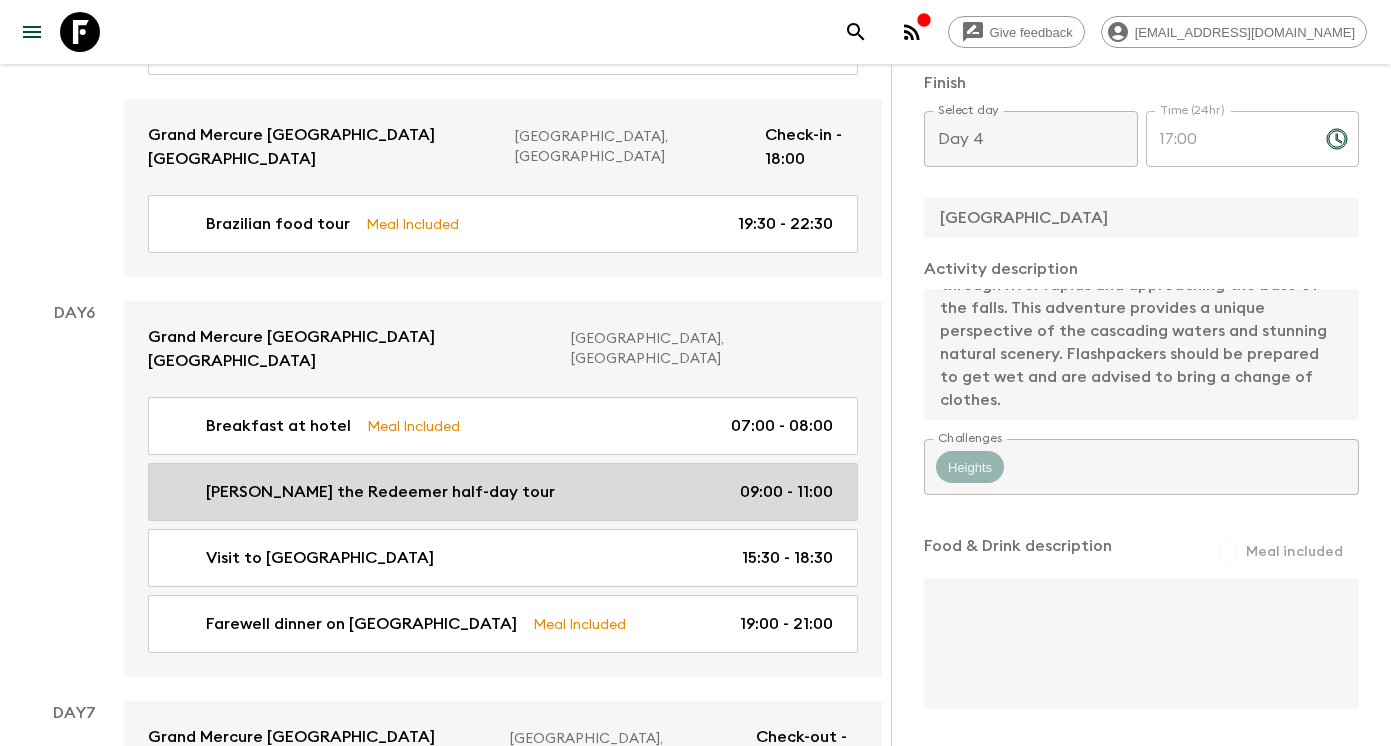 type on "[PERSON_NAME] the Redeemer half-day tour" 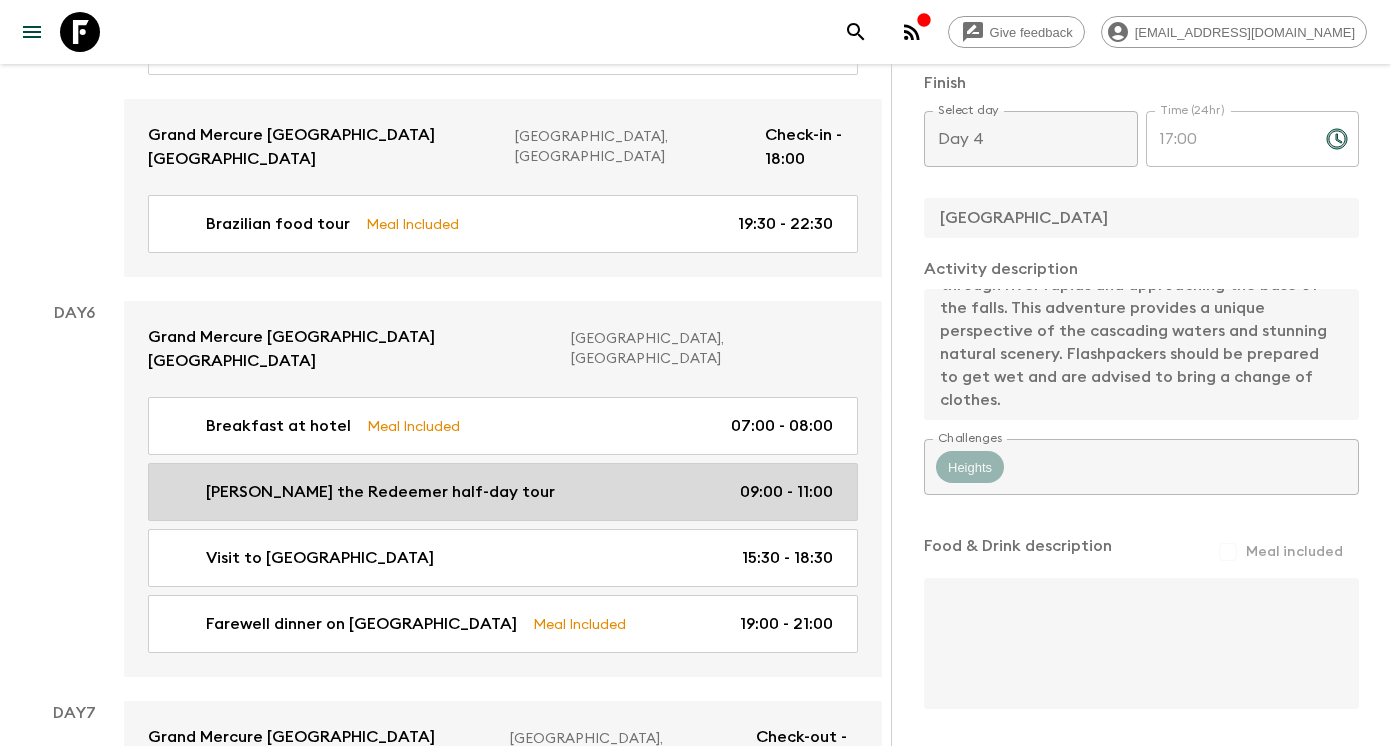 type on "[PERSON_NAME][DEMOGRAPHIC_DATA] tour" 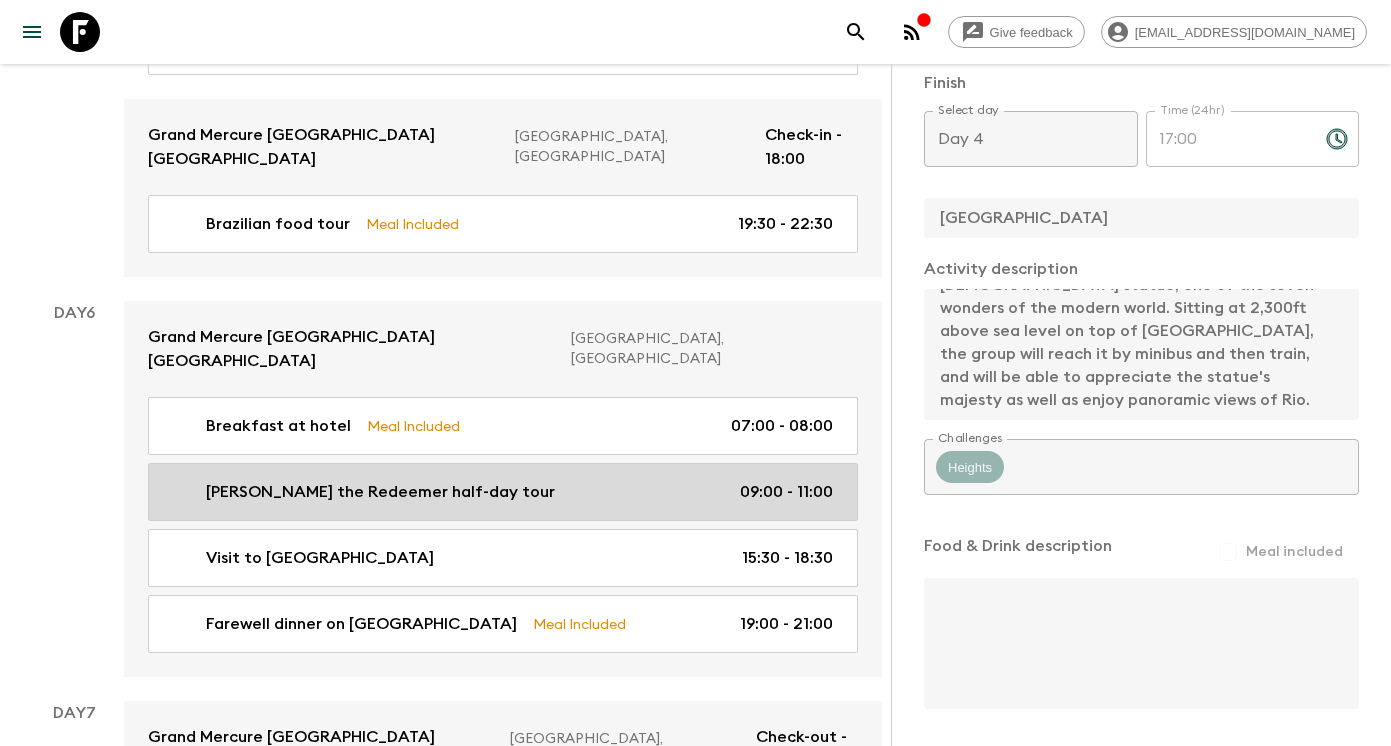 type on "Day 6" 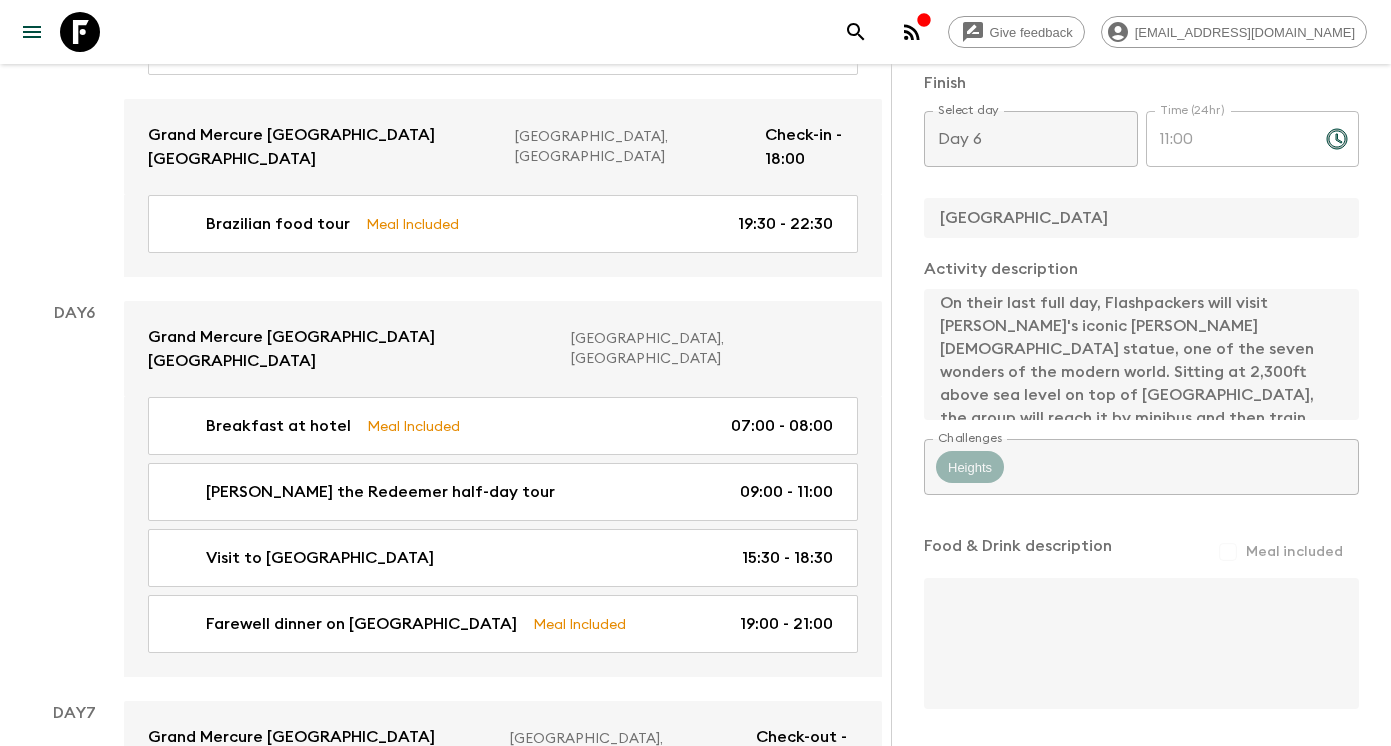 scroll, scrollTop: 0, scrollLeft: 0, axis: both 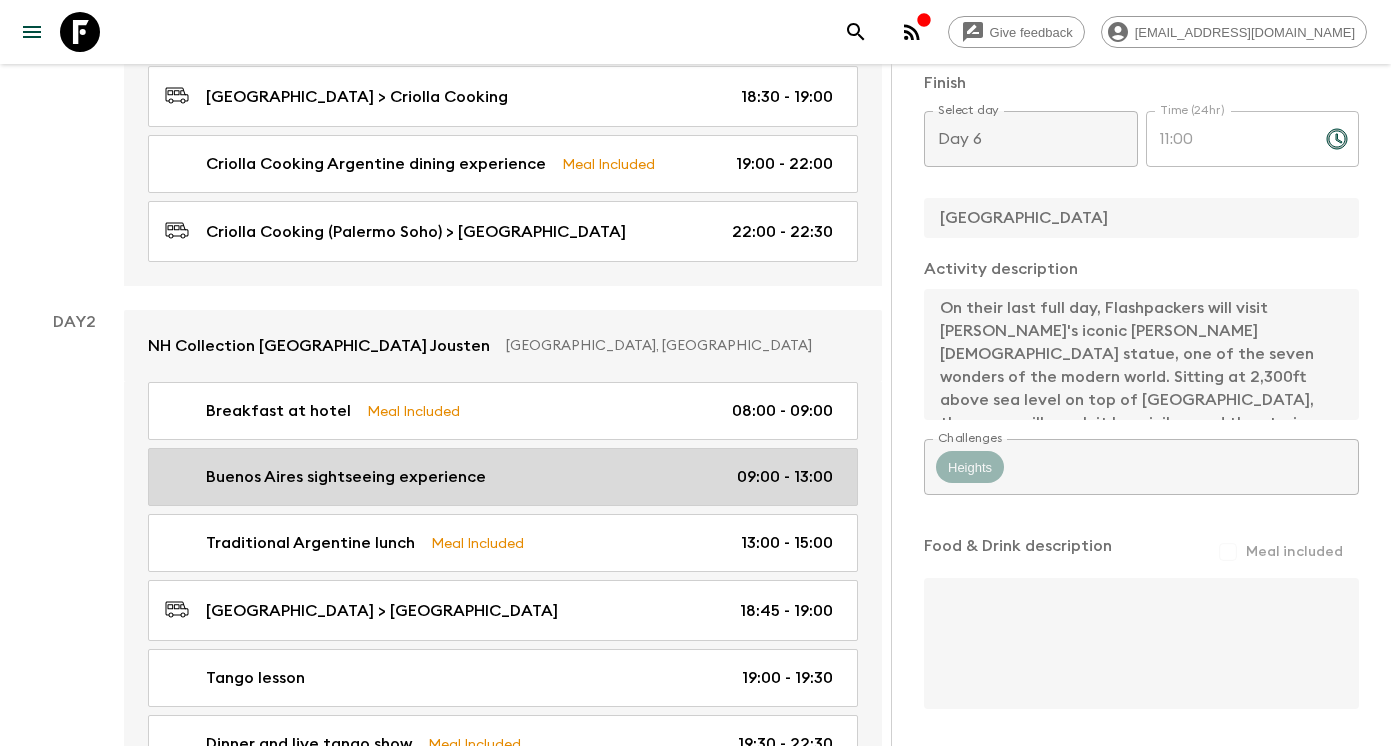 click on "Buenos Aires sightseeing experience 09:00 - 13:00" at bounding box center (499, 477) 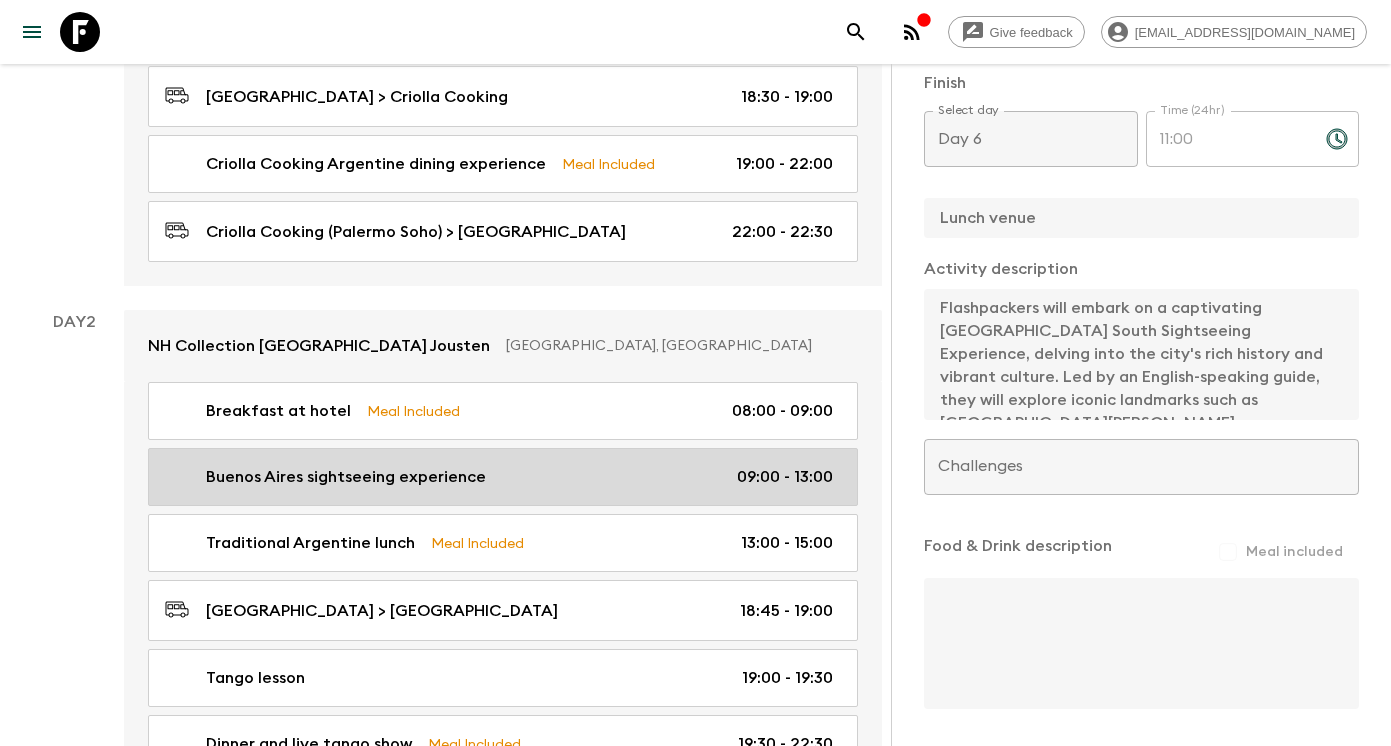 type on "Day 2" 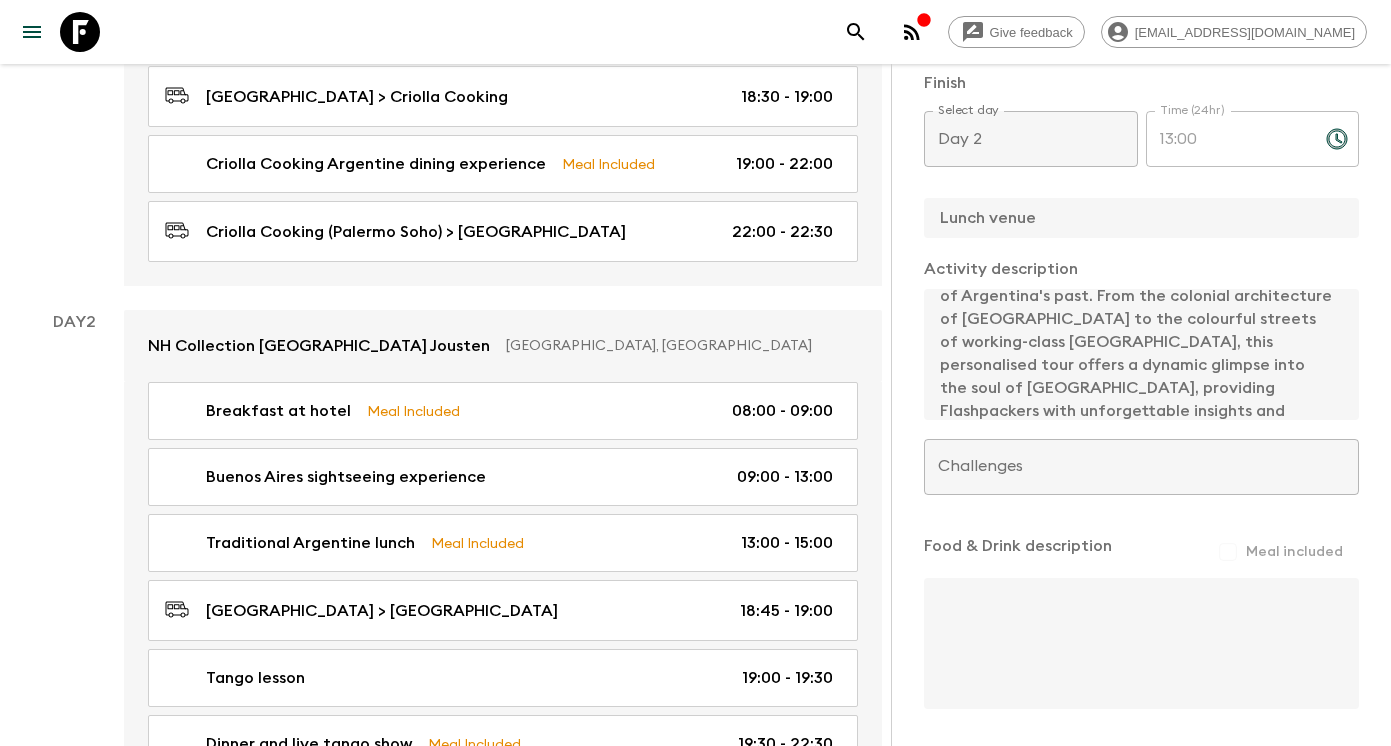 scroll, scrollTop: 207, scrollLeft: 0, axis: vertical 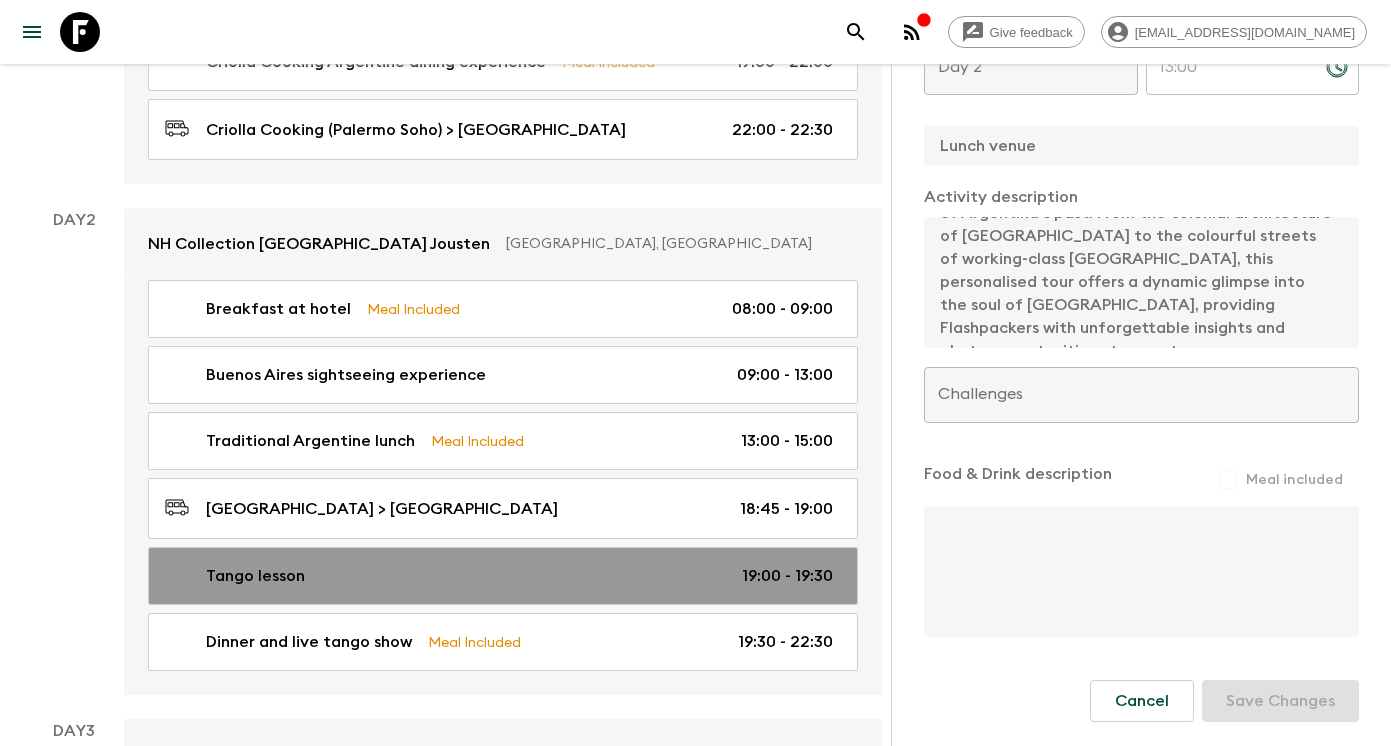 click on "Tango lesson 19:00 - 19:30" at bounding box center (499, 576) 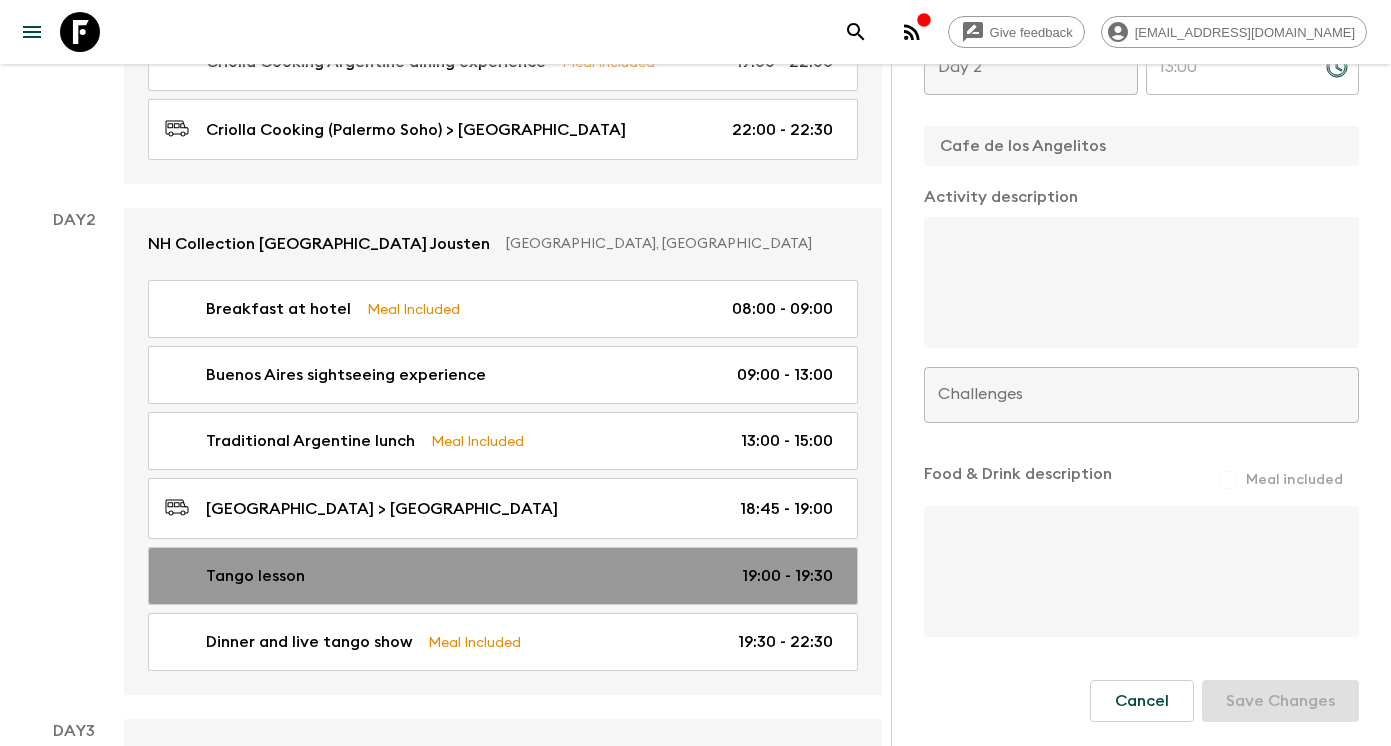 type on "19:00" 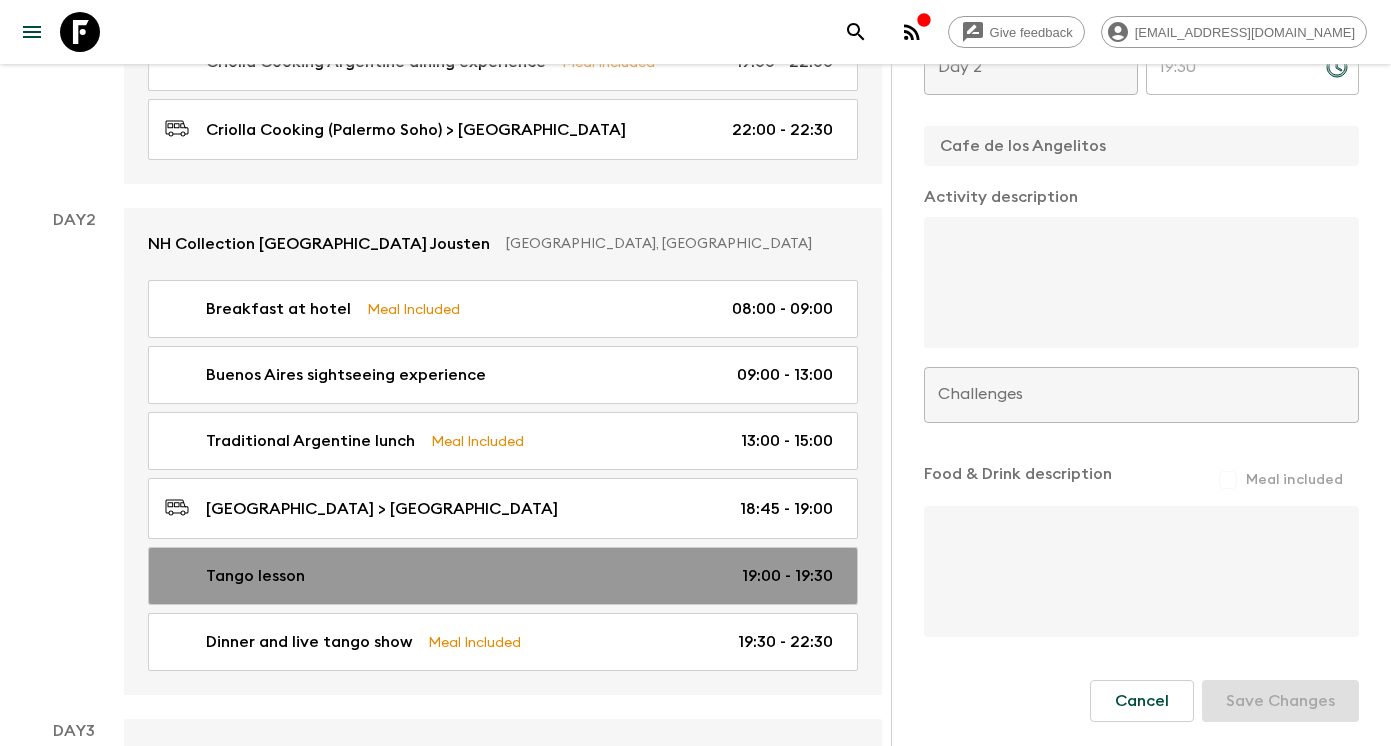 scroll, scrollTop: 0, scrollLeft: 0, axis: both 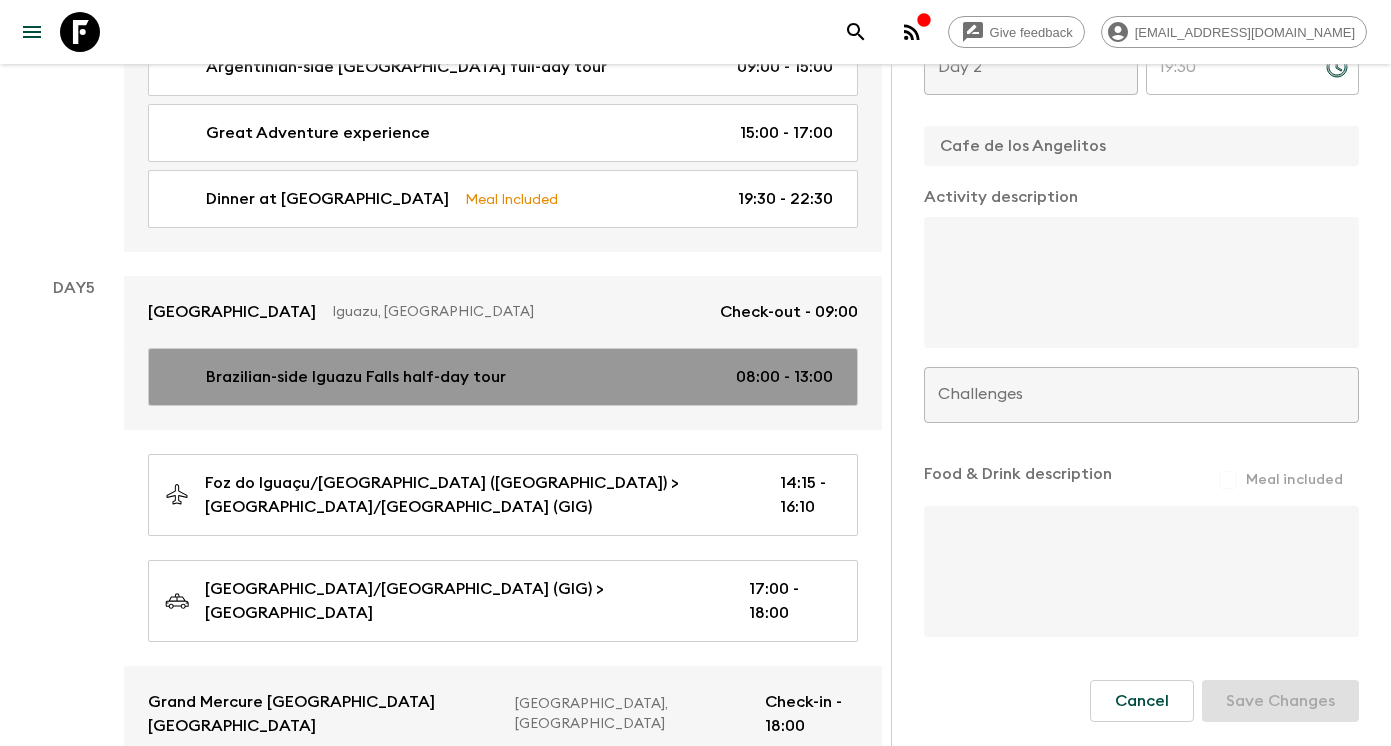click on "Brazilian-side Iguazu Falls half-day tour" at bounding box center [356, 377] 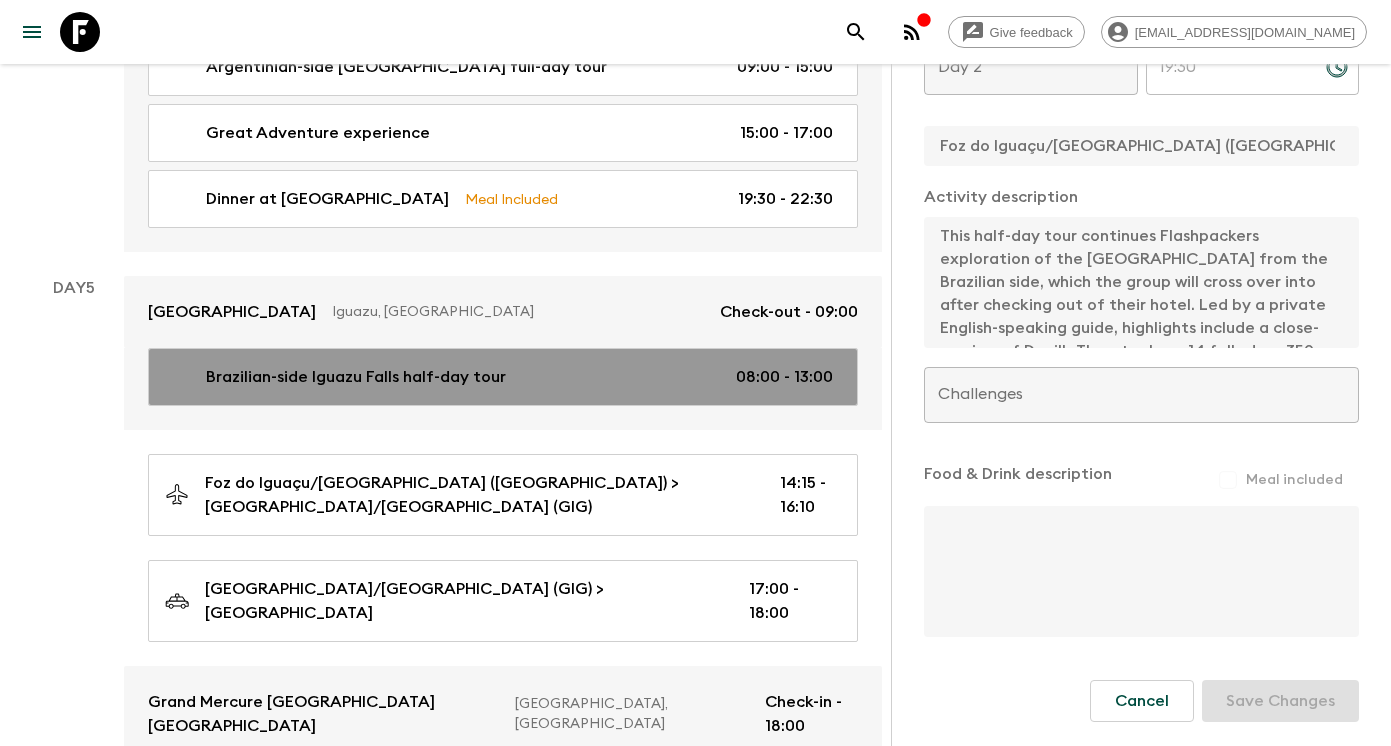 type on "Day 5" 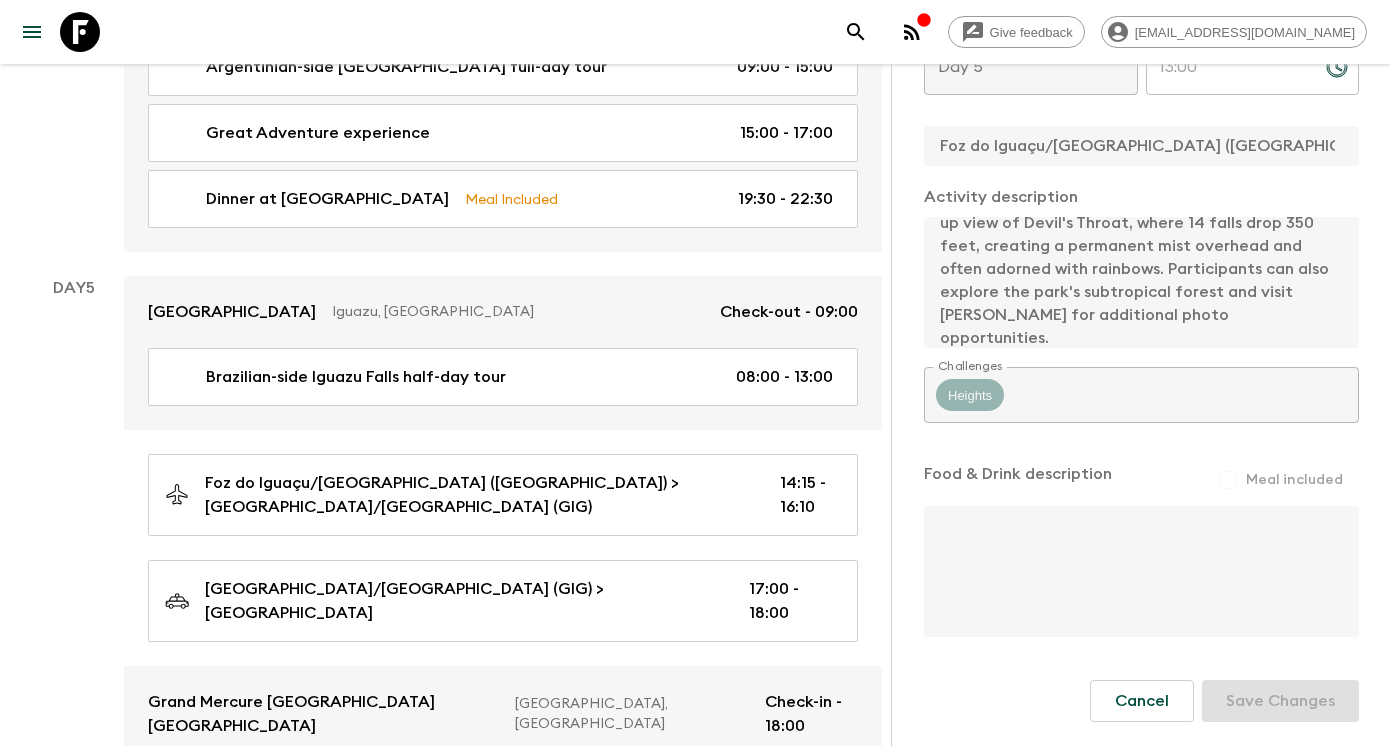 scroll, scrollTop: 138, scrollLeft: 0, axis: vertical 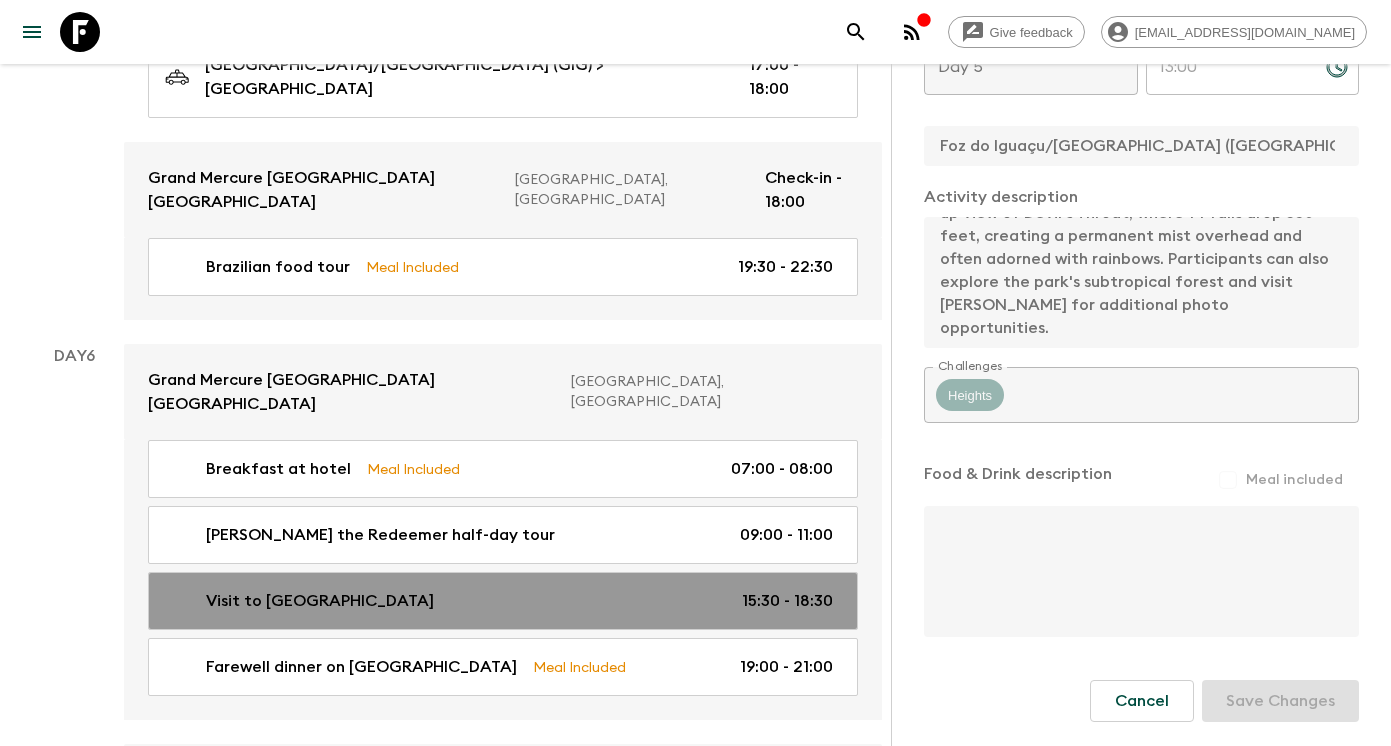 click on "Visit to [GEOGRAPHIC_DATA] 15:30 - 18:30" at bounding box center (503, 601) 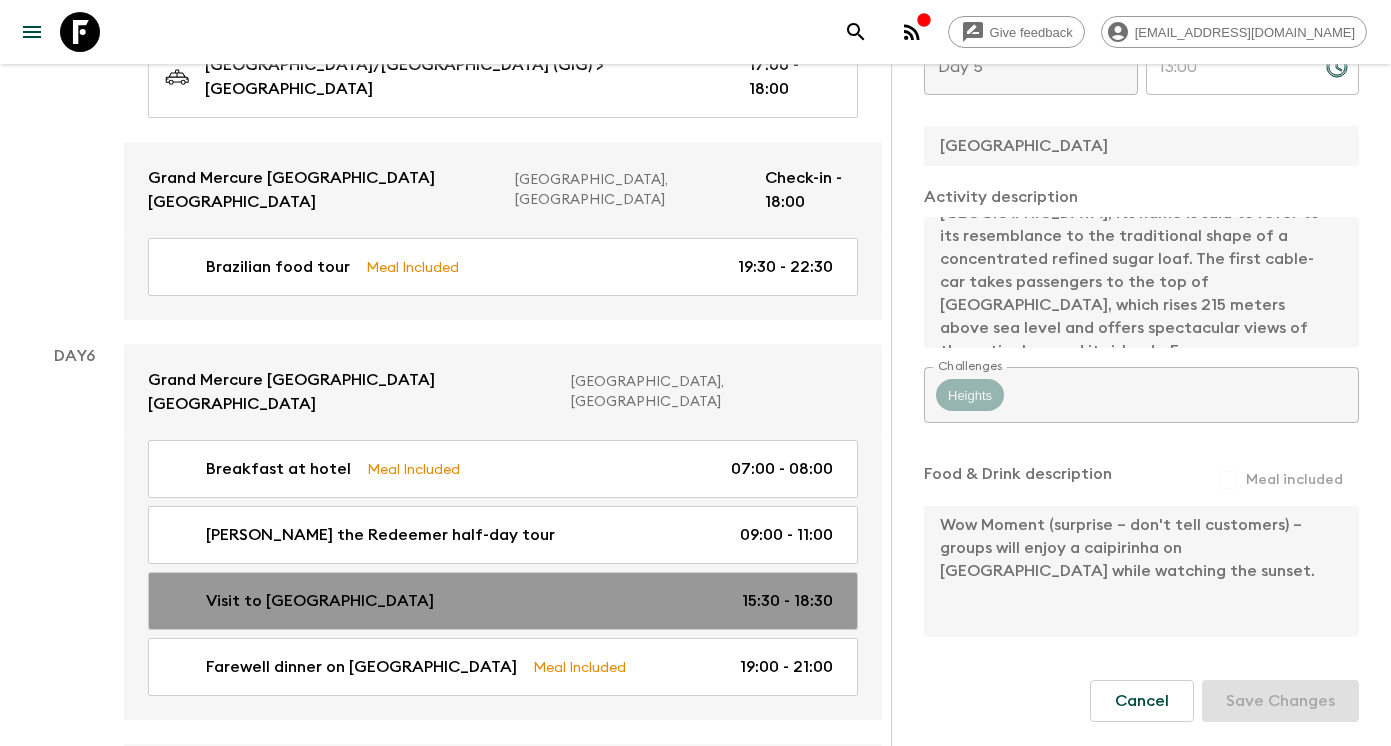 type on "Day 6" 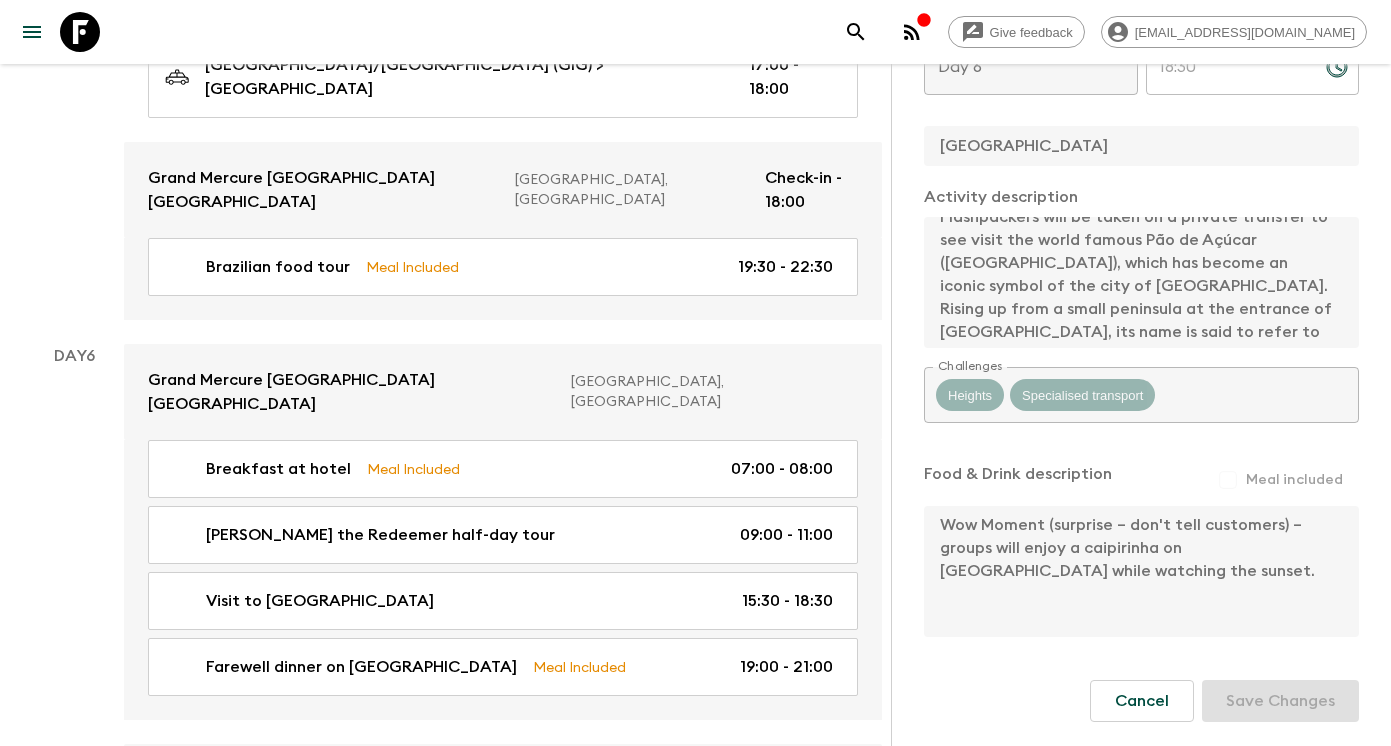 scroll, scrollTop: 0, scrollLeft: 0, axis: both 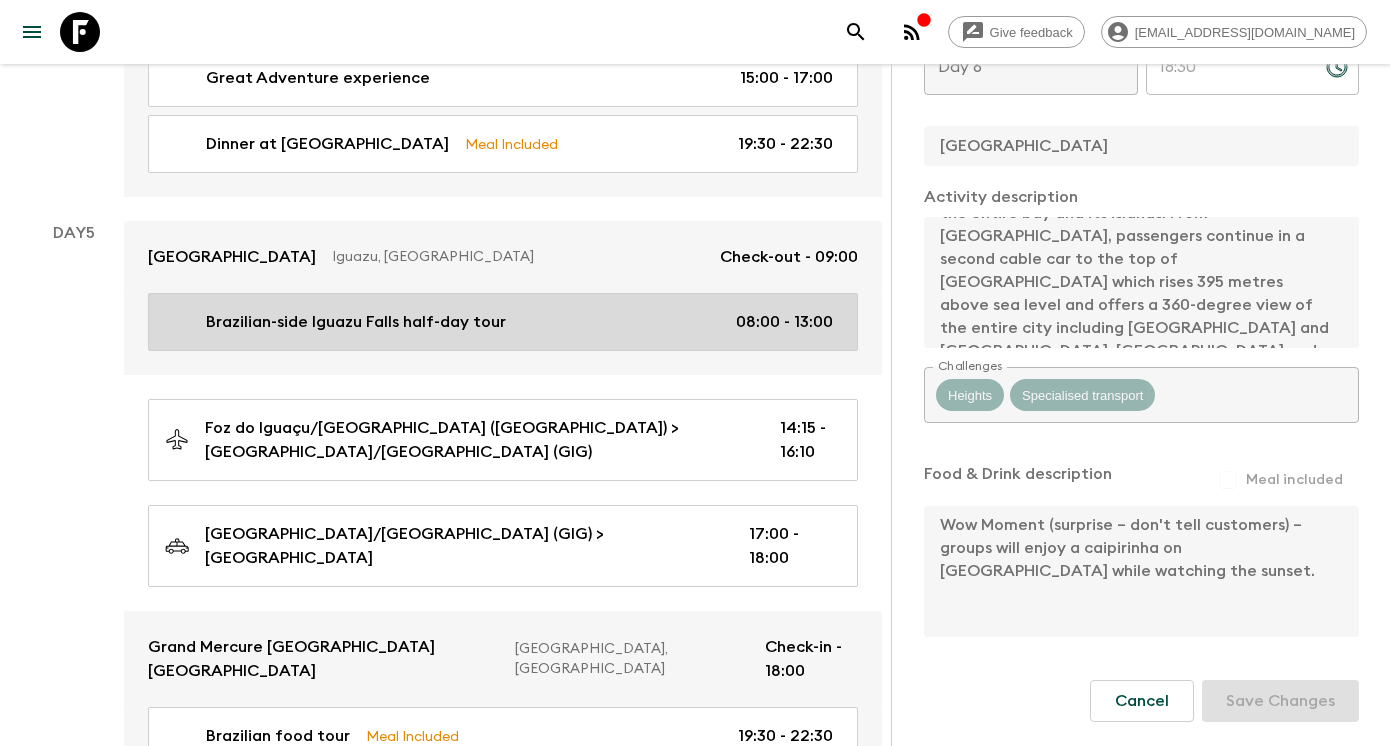 click on "Brazilian-side Iguazu Falls half-day tour" at bounding box center (356, 322) 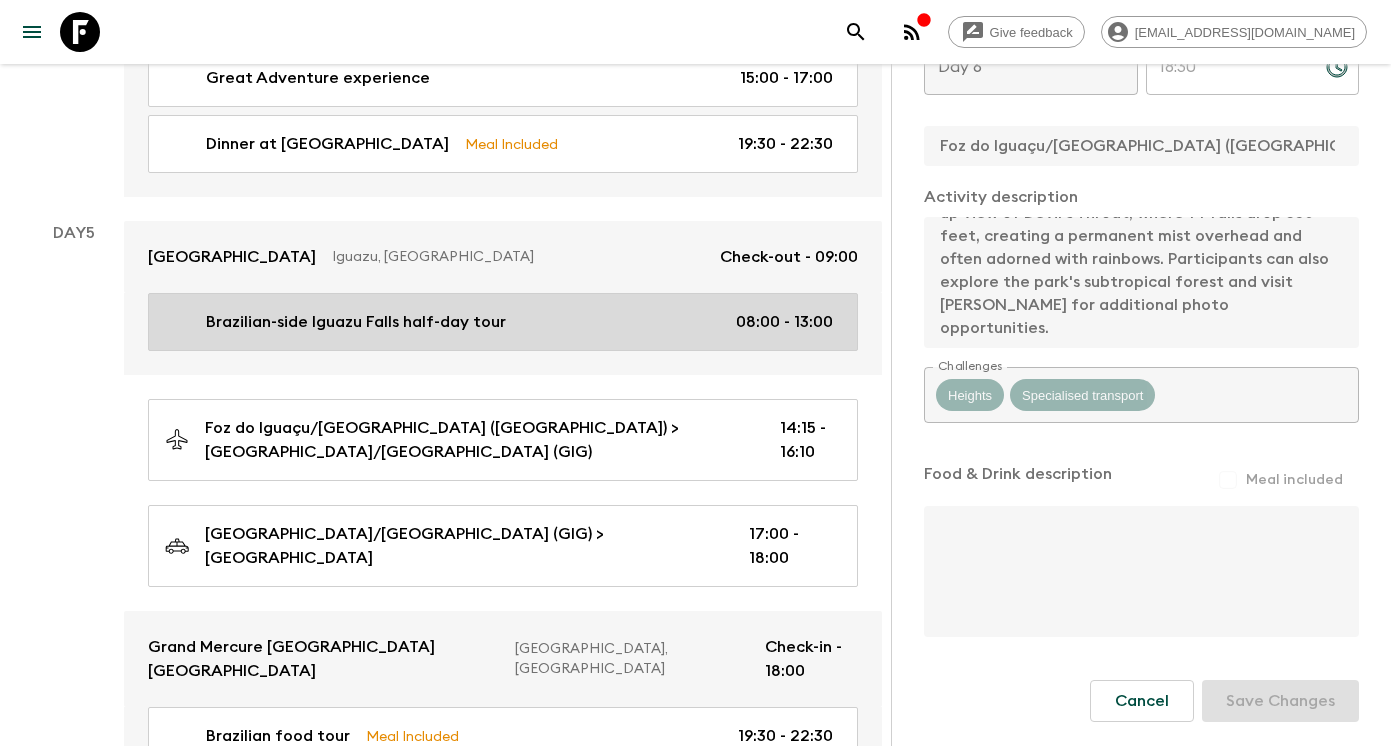 type on "Day 5" 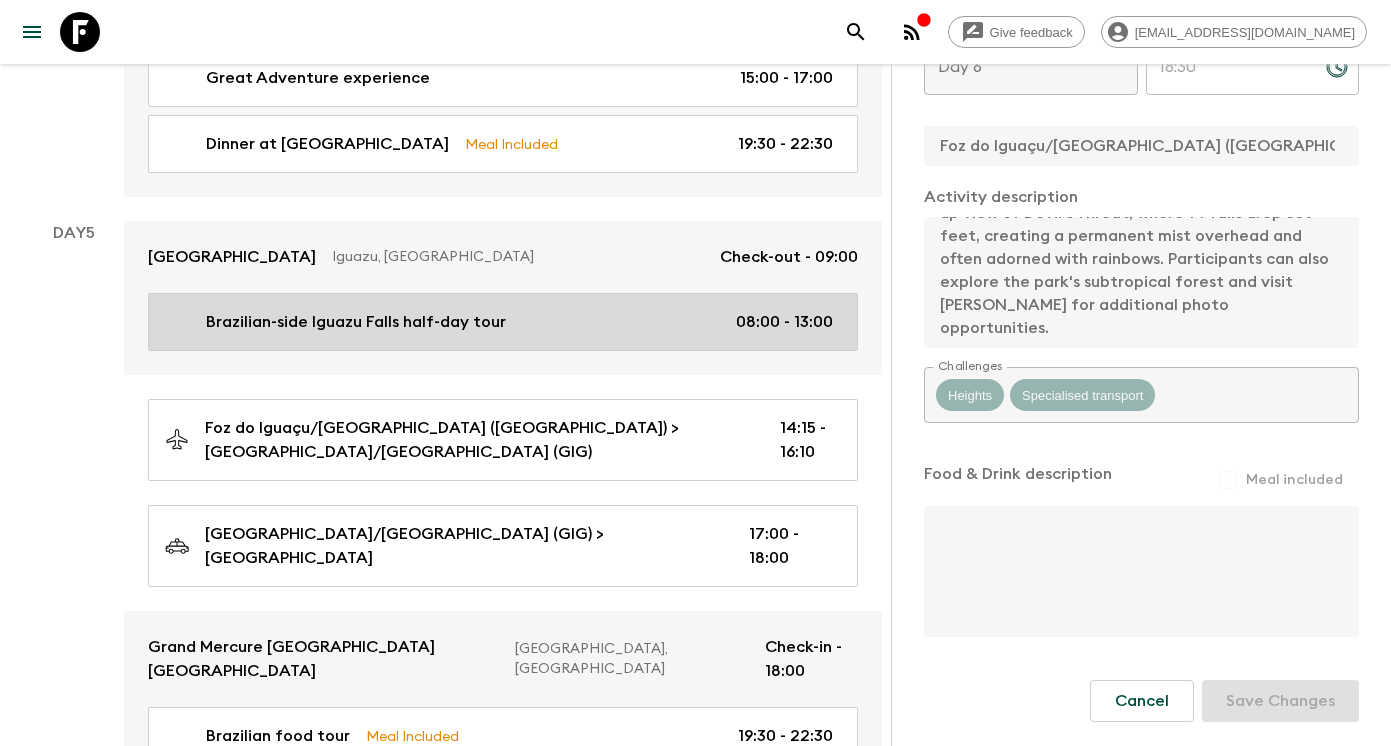 type on "08:00" 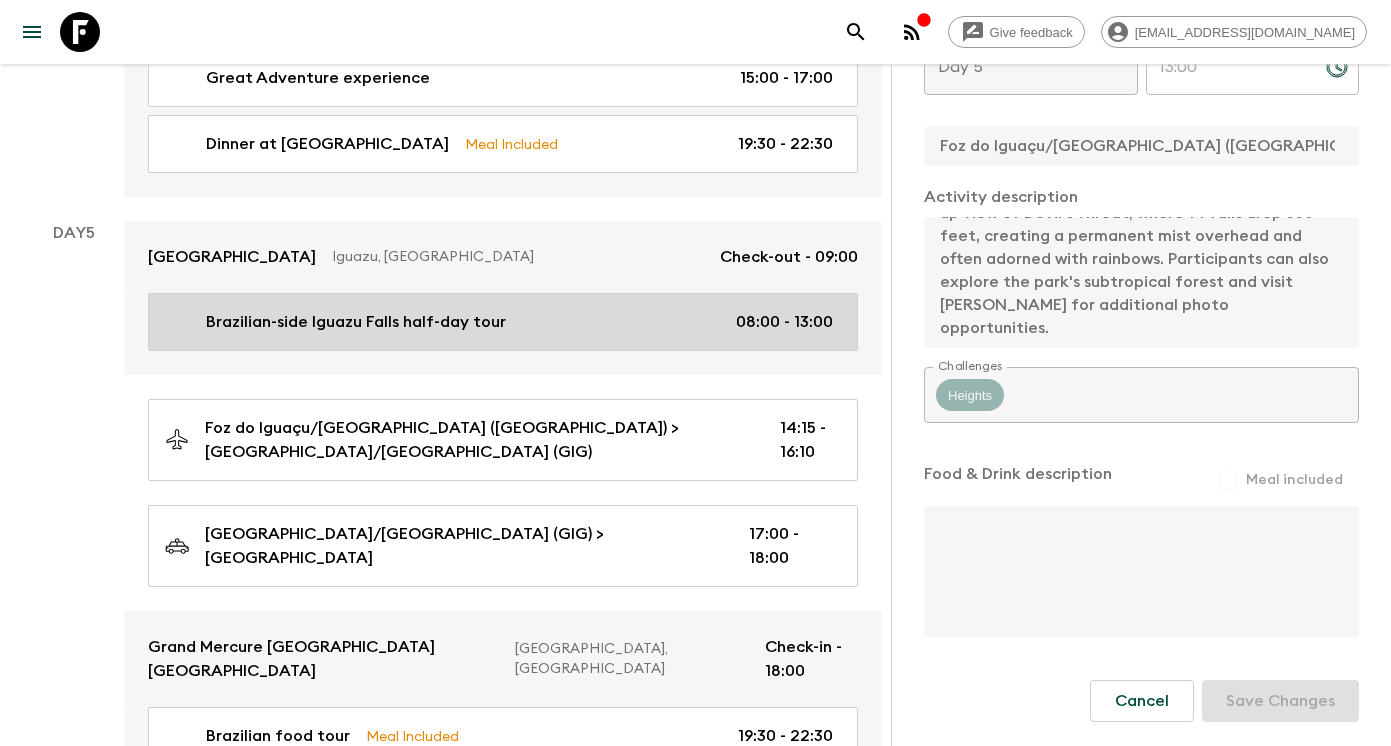 scroll, scrollTop: 138, scrollLeft: 0, axis: vertical 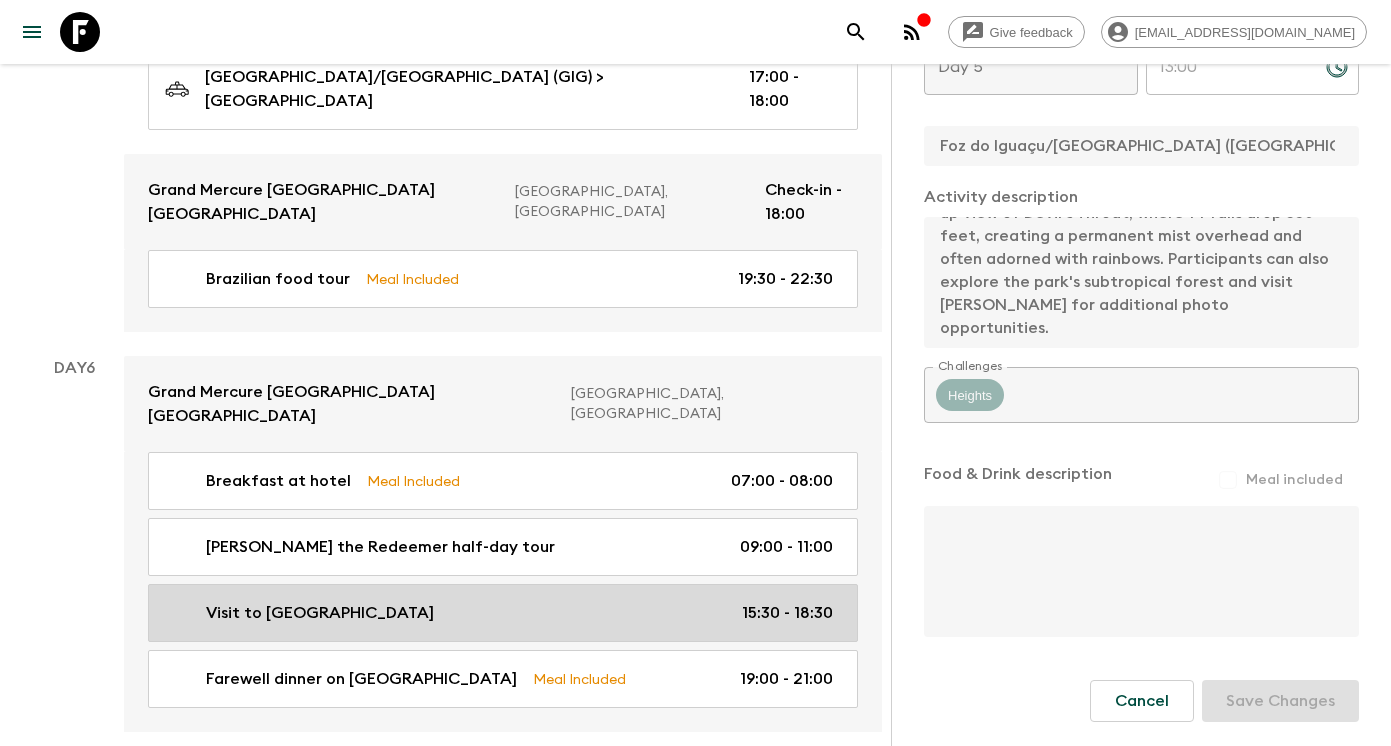 click on "Visit to [GEOGRAPHIC_DATA] 15:30 - 18:30" at bounding box center (499, 613) 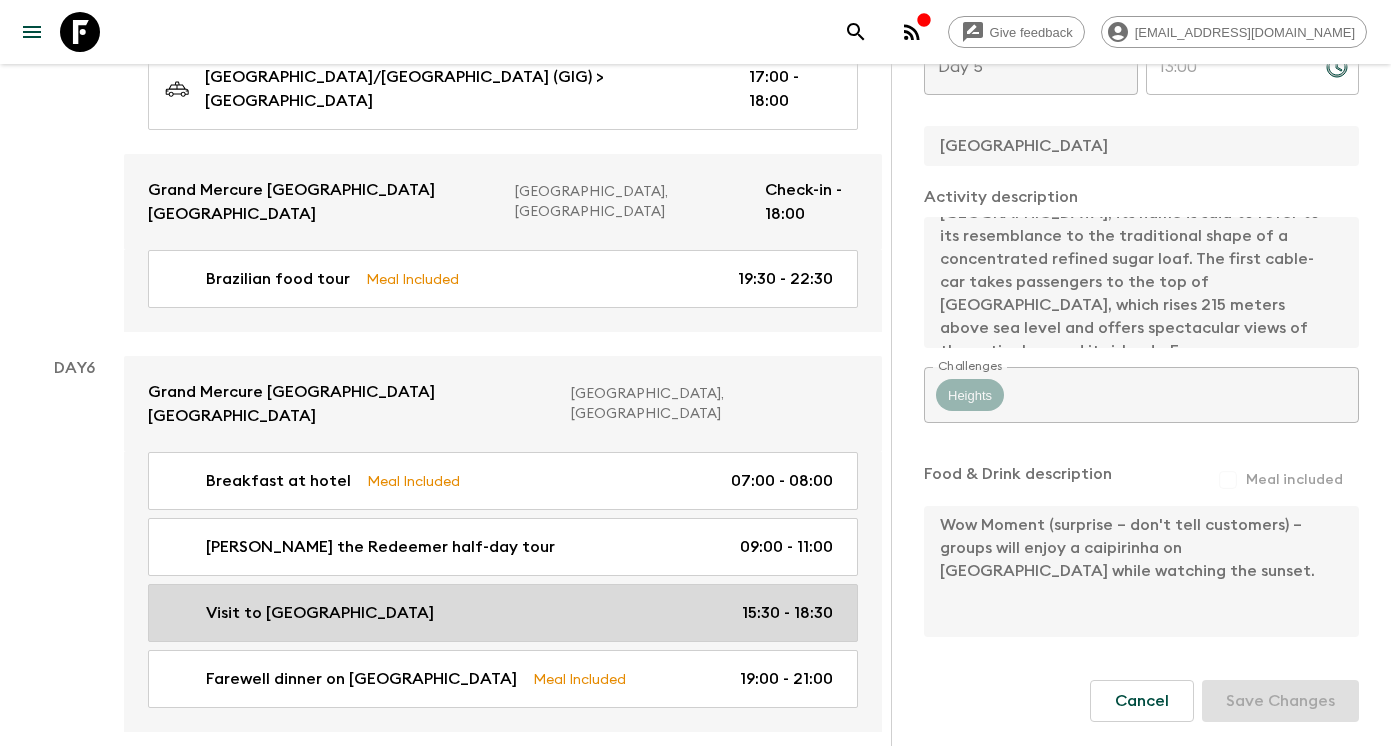 type on "Day 6" 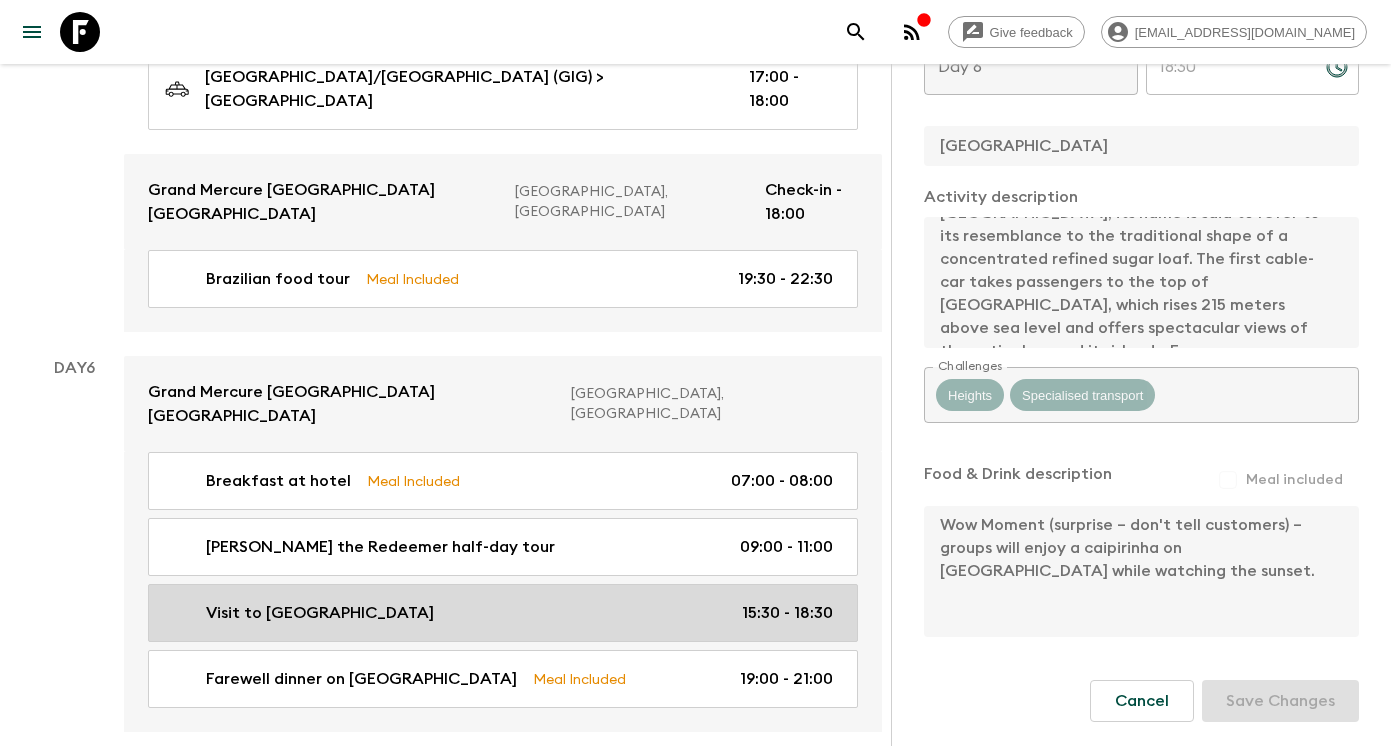 scroll, scrollTop: 276, scrollLeft: 0, axis: vertical 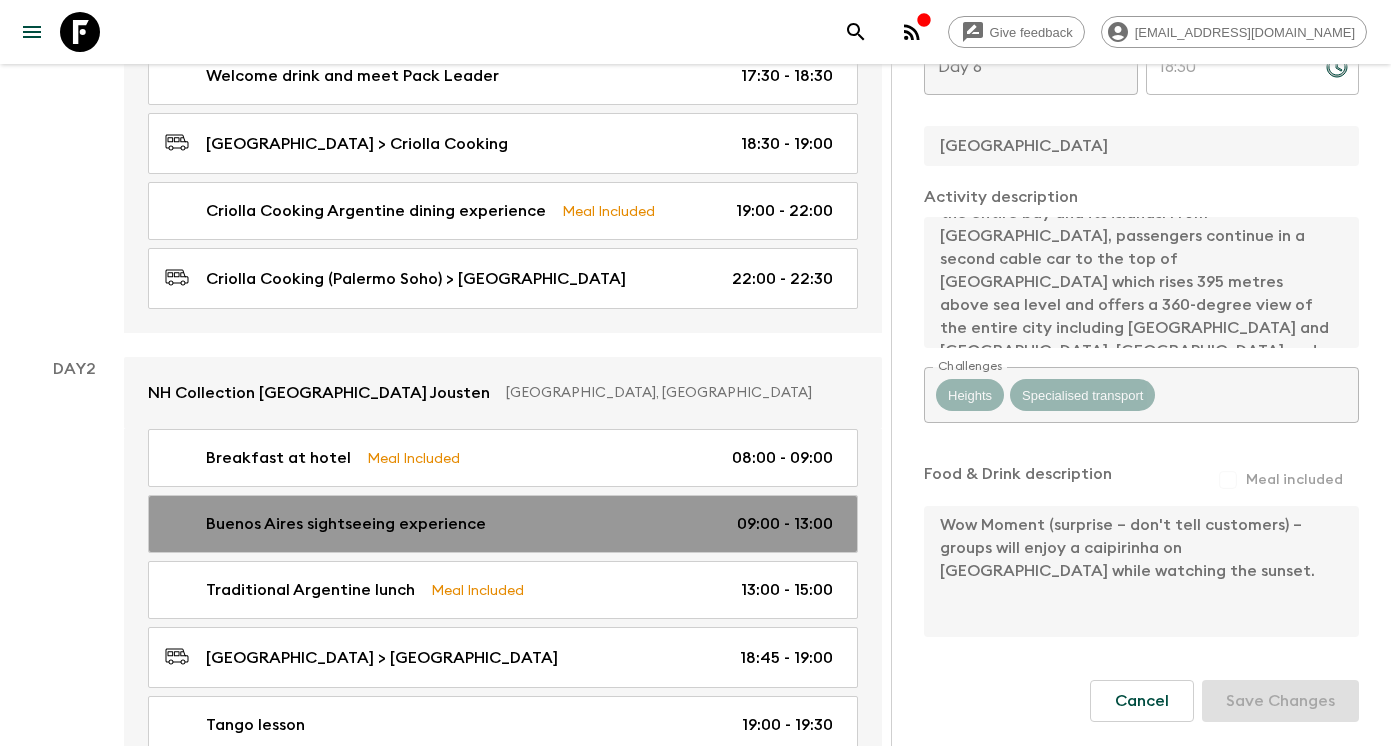 click on "Buenos Aires sightseeing experience 09:00 - 13:00" at bounding box center [499, 524] 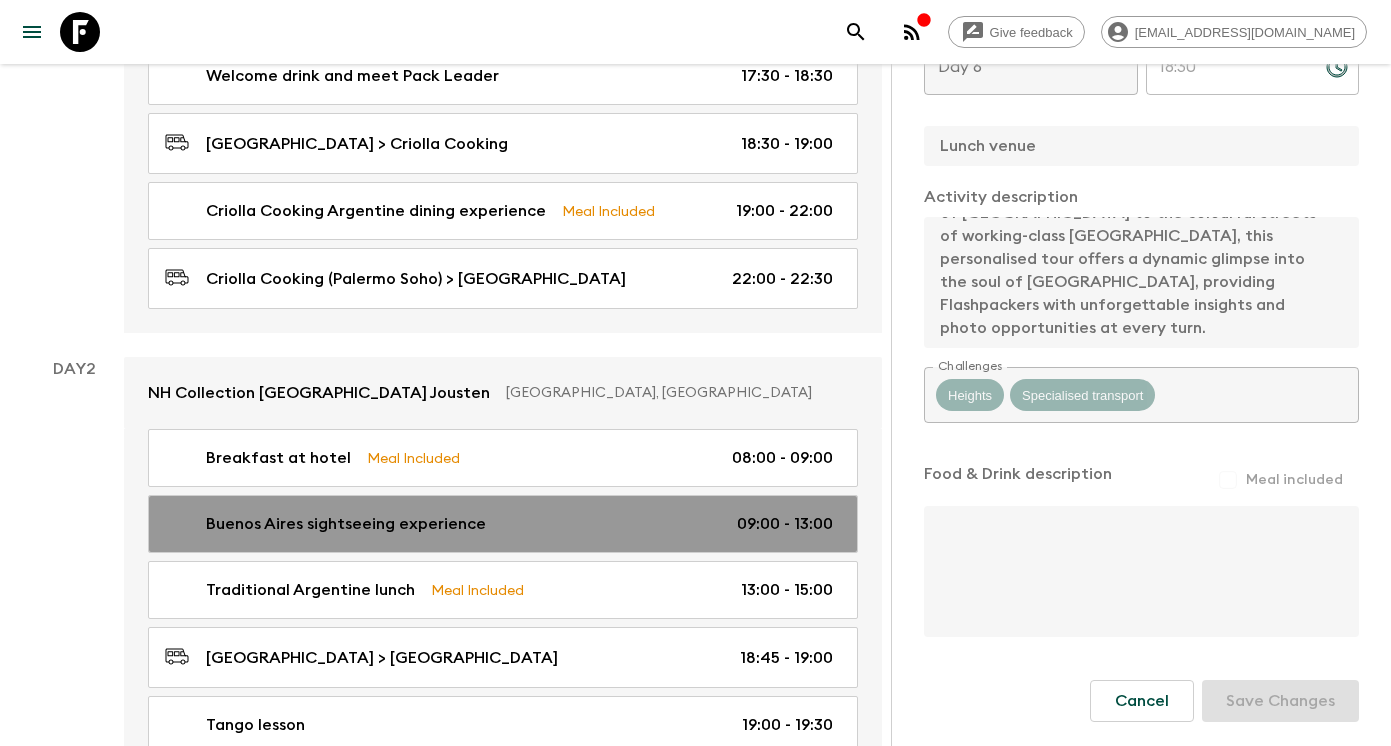 type on "Day 2" 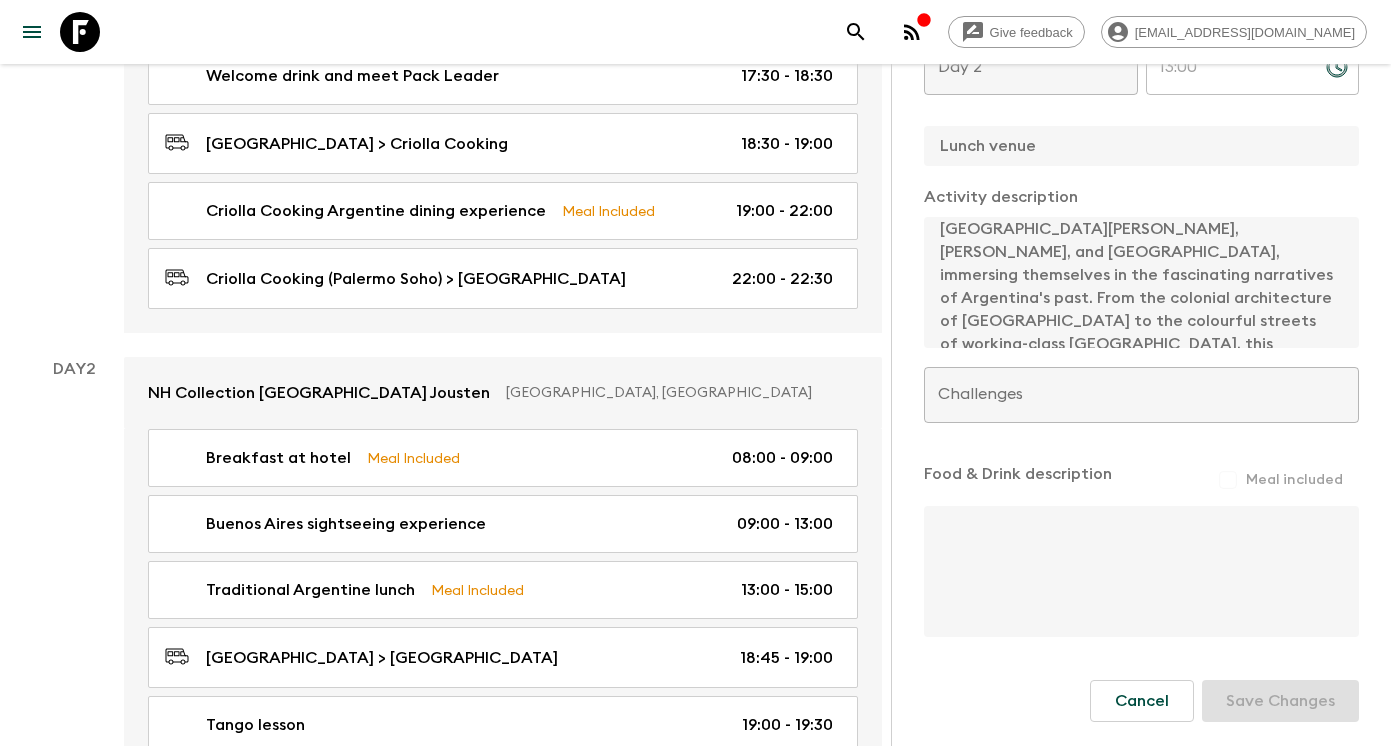 scroll, scrollTop: 0, scrollLeft: 0, axis: both 